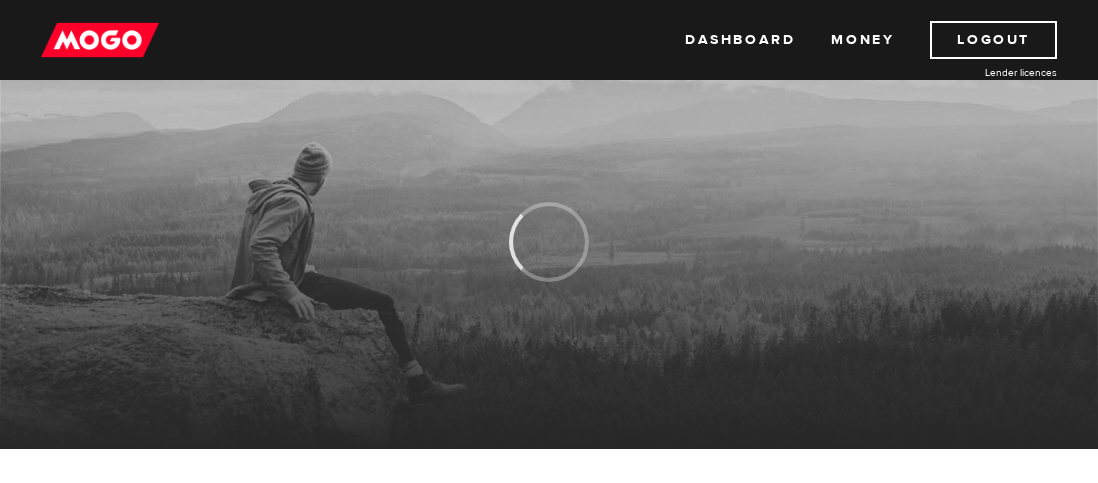 scroll, scrollTop: 0, scrollLeft: 0, axis: both 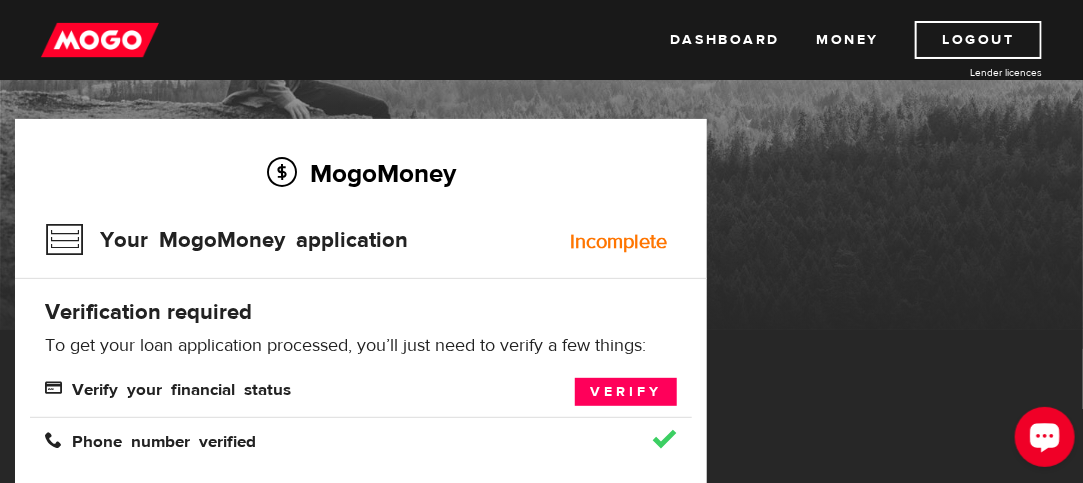 drag, startPoint x: 1040, startPoint y: 429, endPoint x: 2040, endPoint y: 829, distance: 1077.033 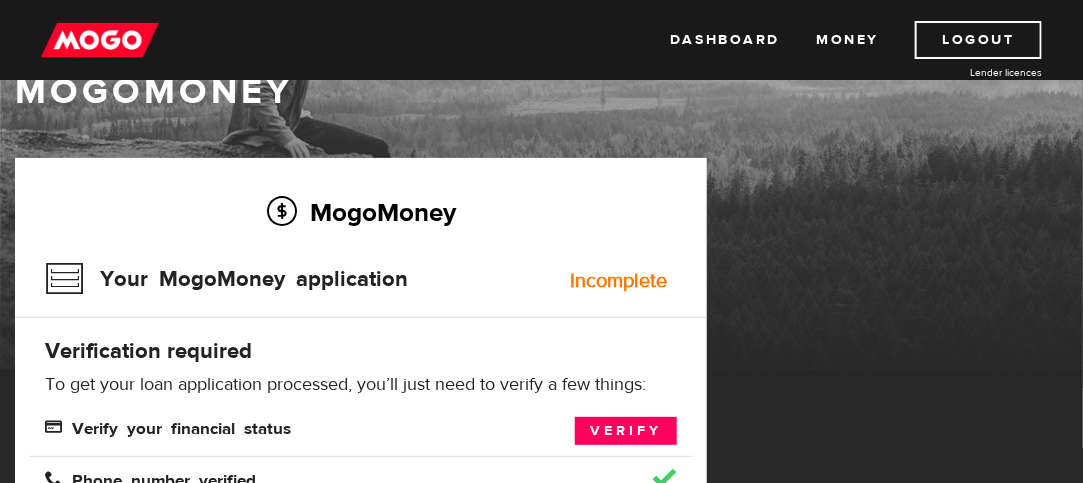 scroll, scrollTop: 100, scrollLeft: 0, axis: vertical 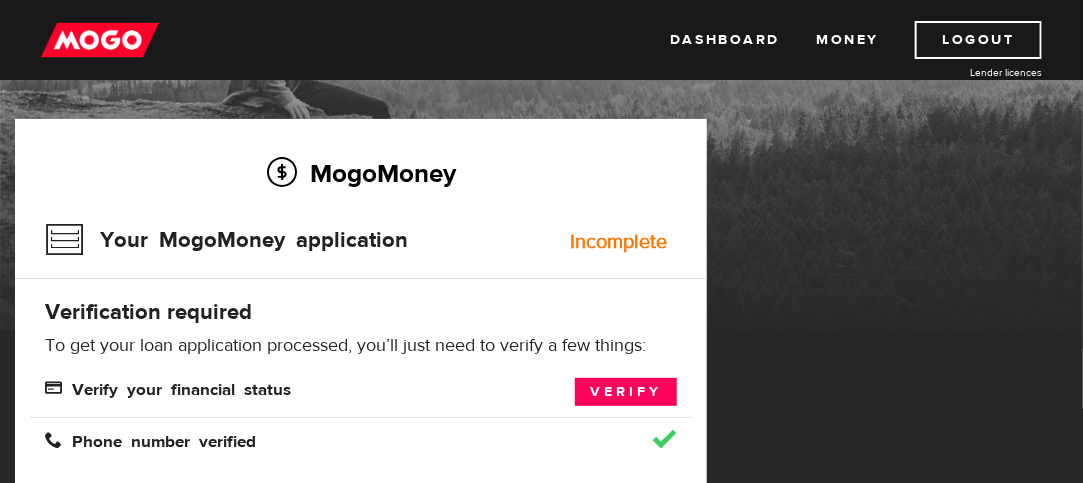 click on "MogoMoney" at bounding box center (541, 189) 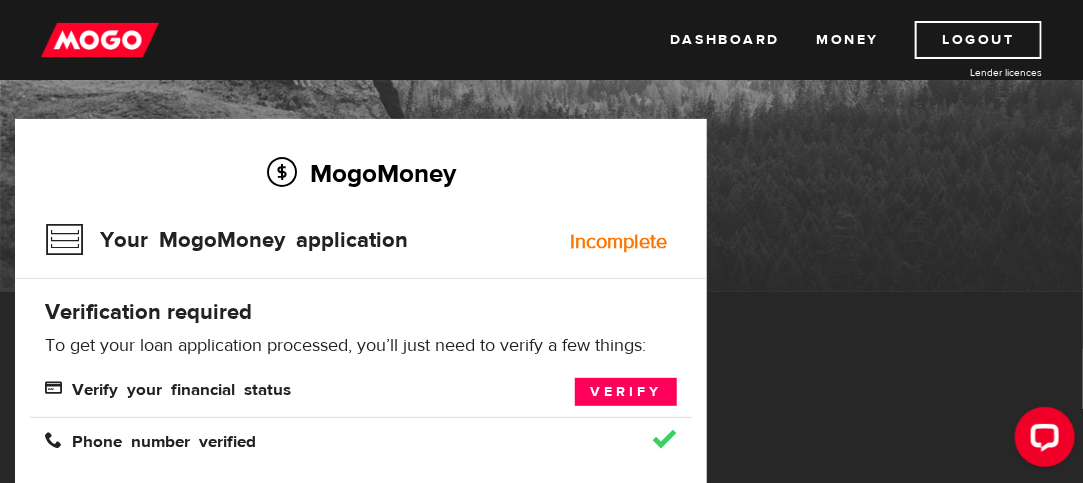 scroll, scrollTop: 200, scrollLeft: 0, axis: vertical 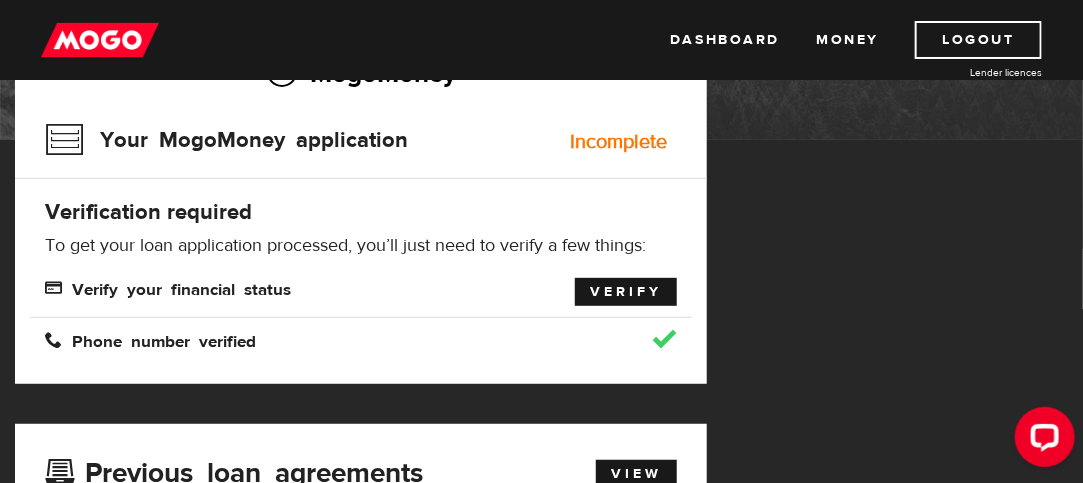 click on "Verify" at bounding box center (626, 292) 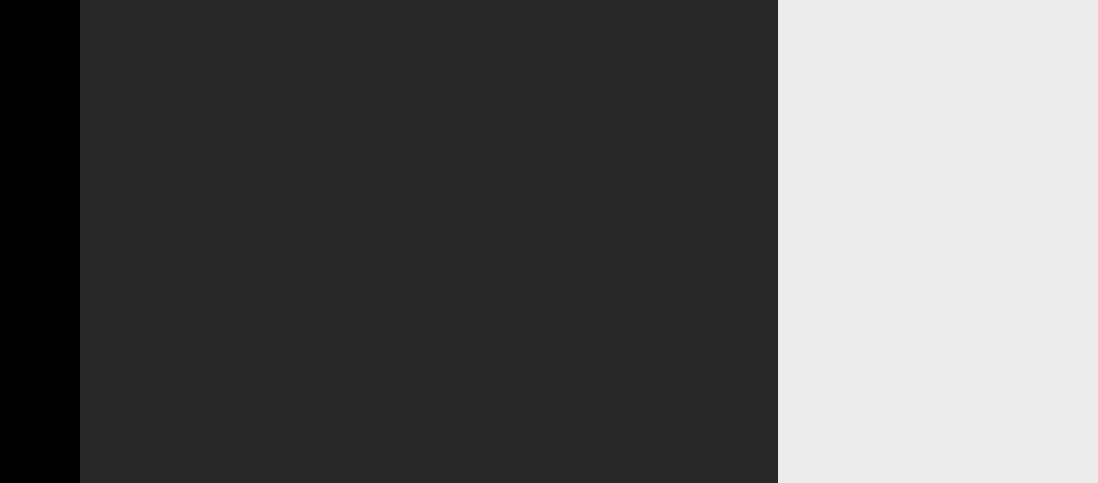 scroll, scrollTop: 0, scrollLeft: 0, axis: both 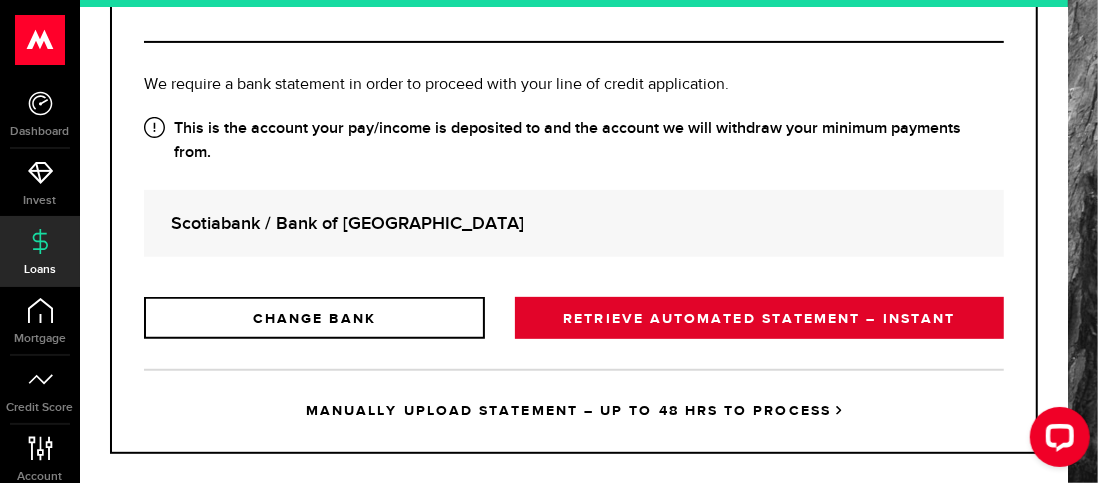 click on "RETRIEVE AUTOMATED STATEMENT – INSTANT" at bounding box center (759, 318) 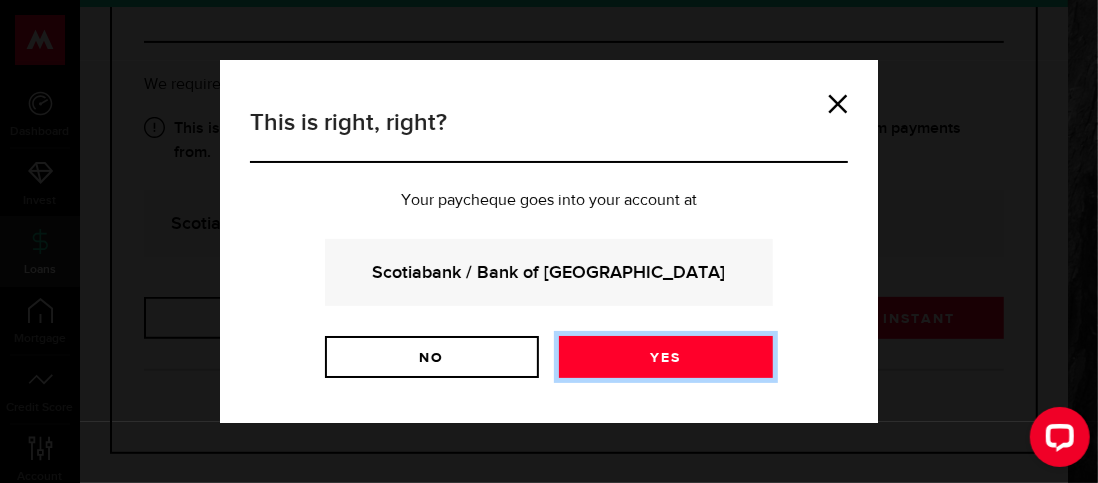 click on "Yes" at bounding box center (666, 357) 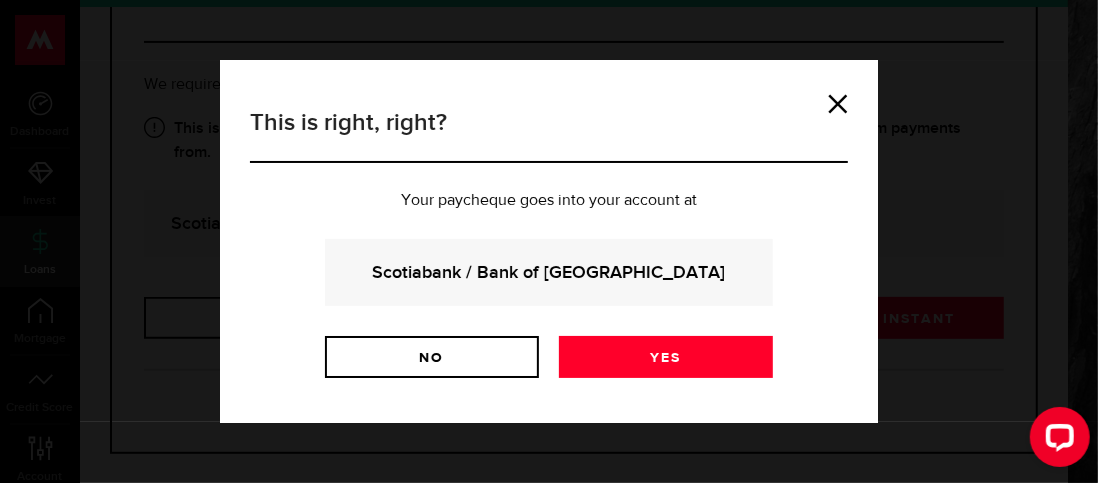 scroll, scrollTop: 0, scrollLeft: 0, axis: both 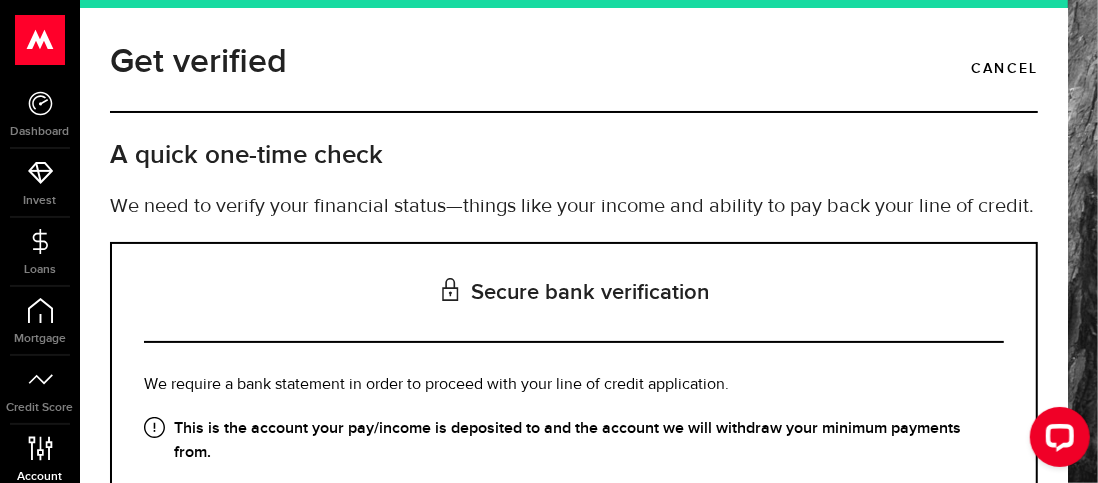 click 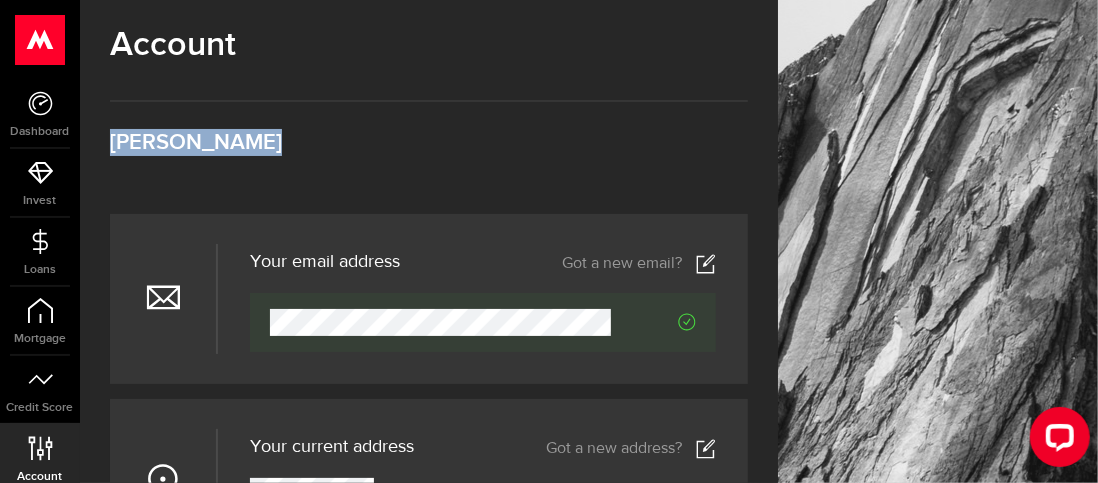 drag, startPoint x: 514, startPoint y: 147, endPoint x: 512, endPoint y: 77, distance: 70.028564 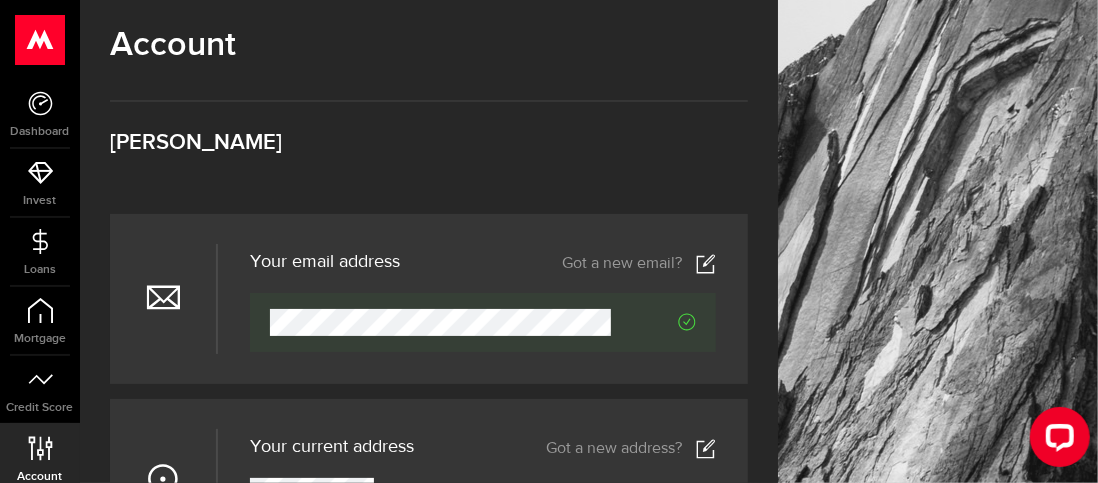 drag, startPoint x: 769, startPoint y: 320, endPoint x: 766, endPoint y: 299, distance: 21.213203 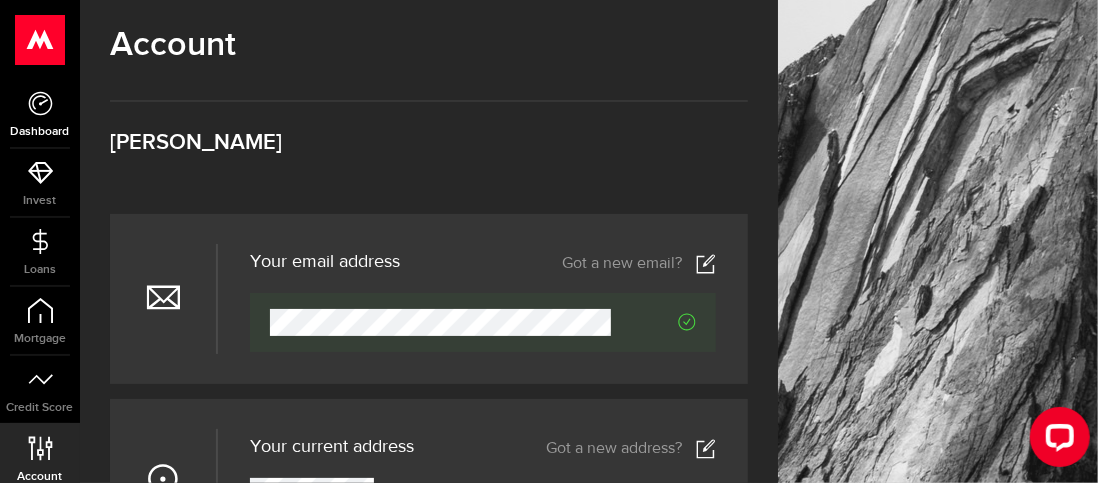 click 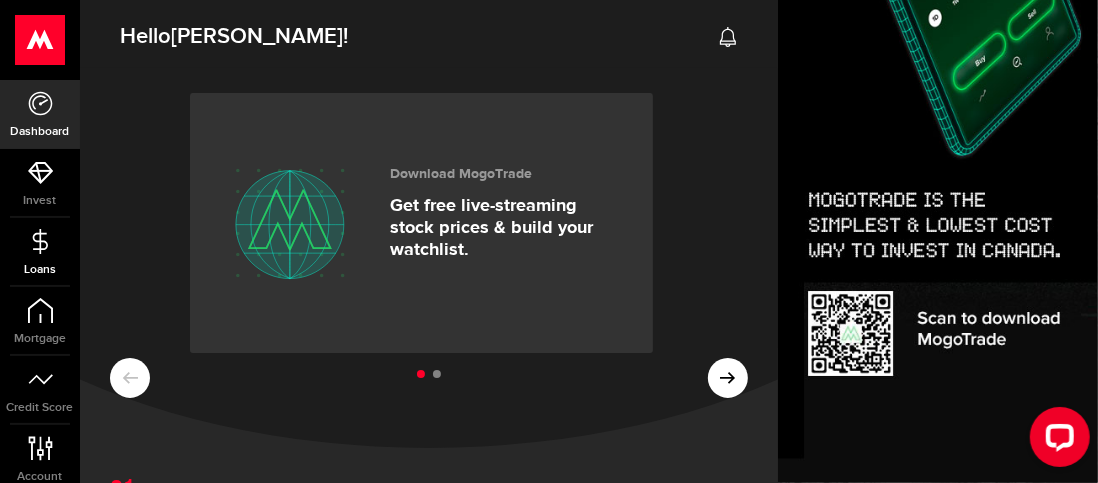 click 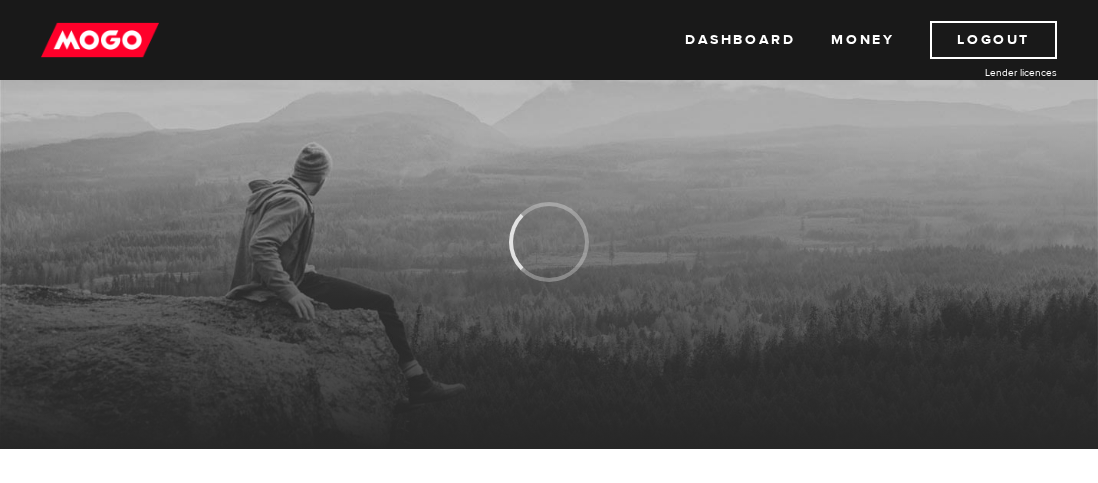 scroll, scrollTop: 0, scrollLeft: 0, axis: both 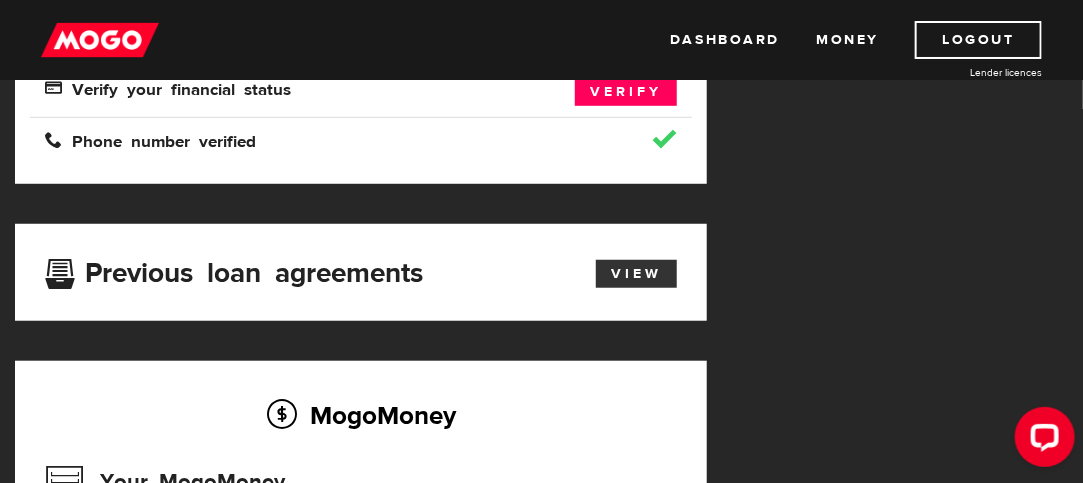 click on "View" at bounding box center [636, 274] 